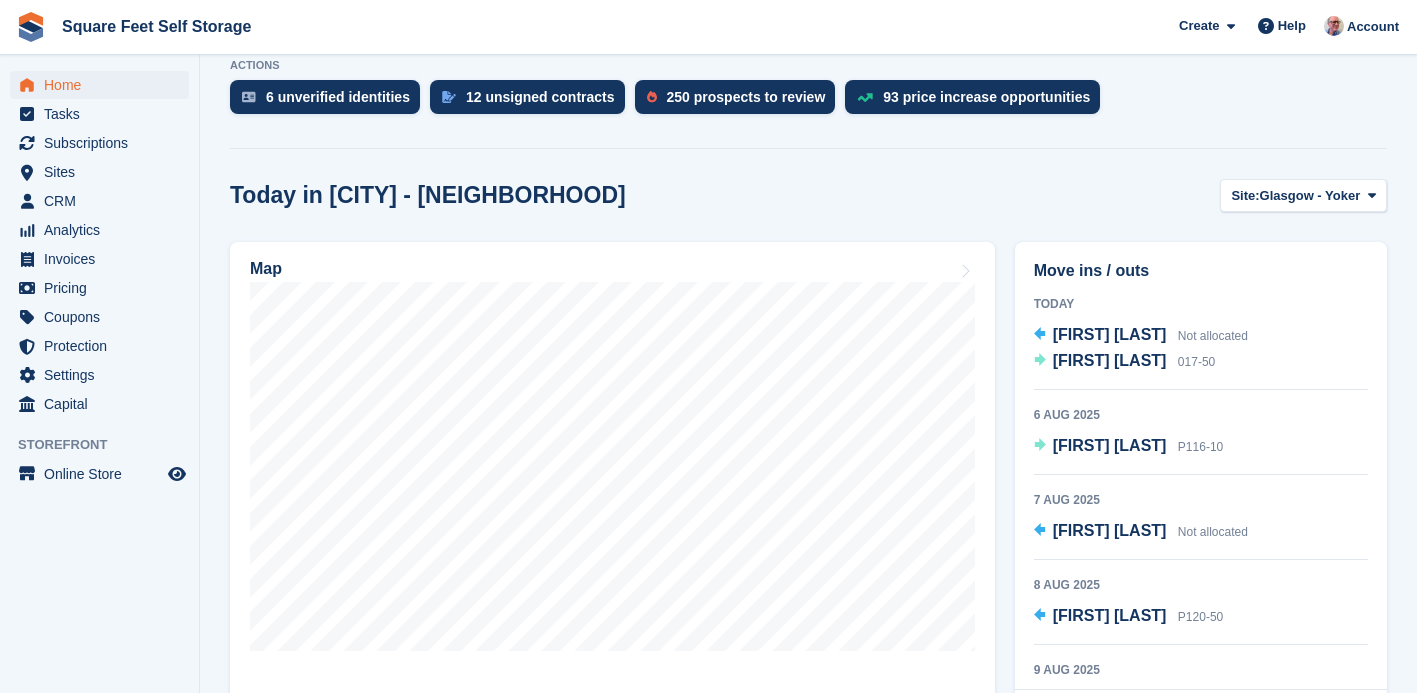 scroll, scrollTop: 425, scrollLeft: 0, axis: vertical 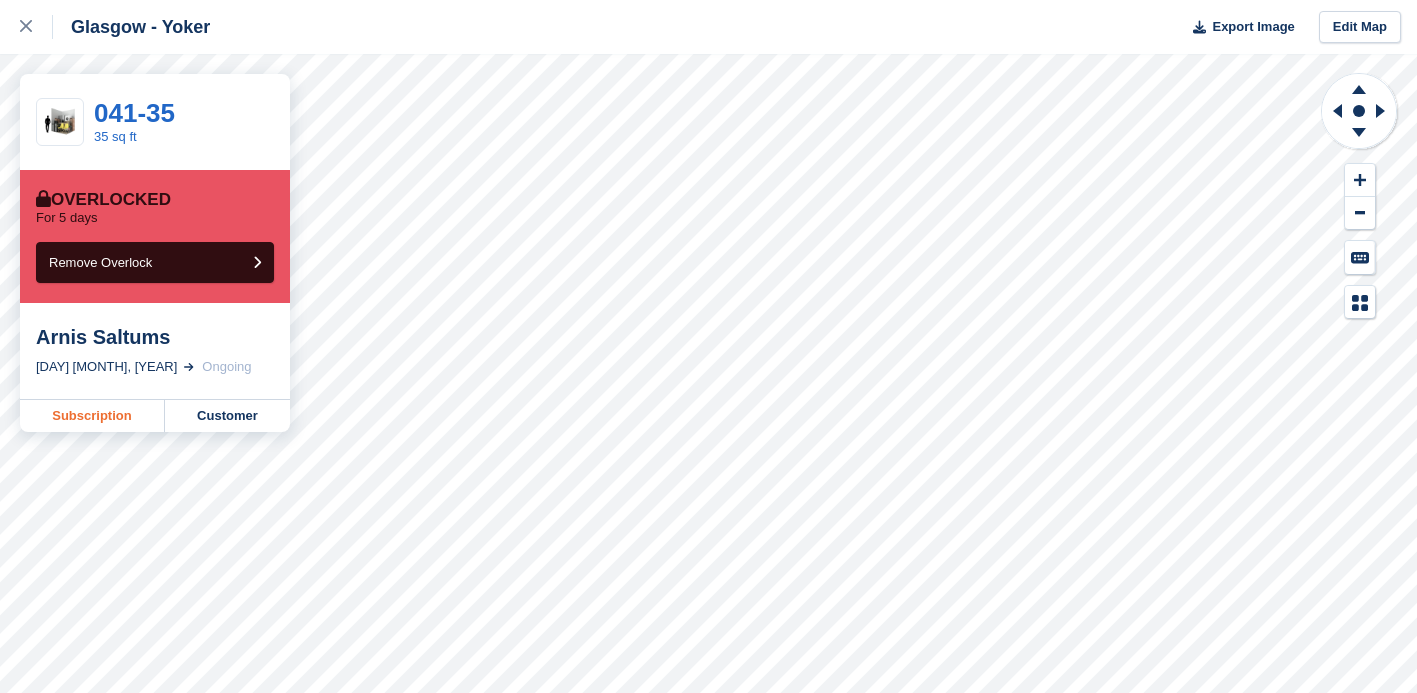 click on "Subscription" at bounding box center [92, 416] 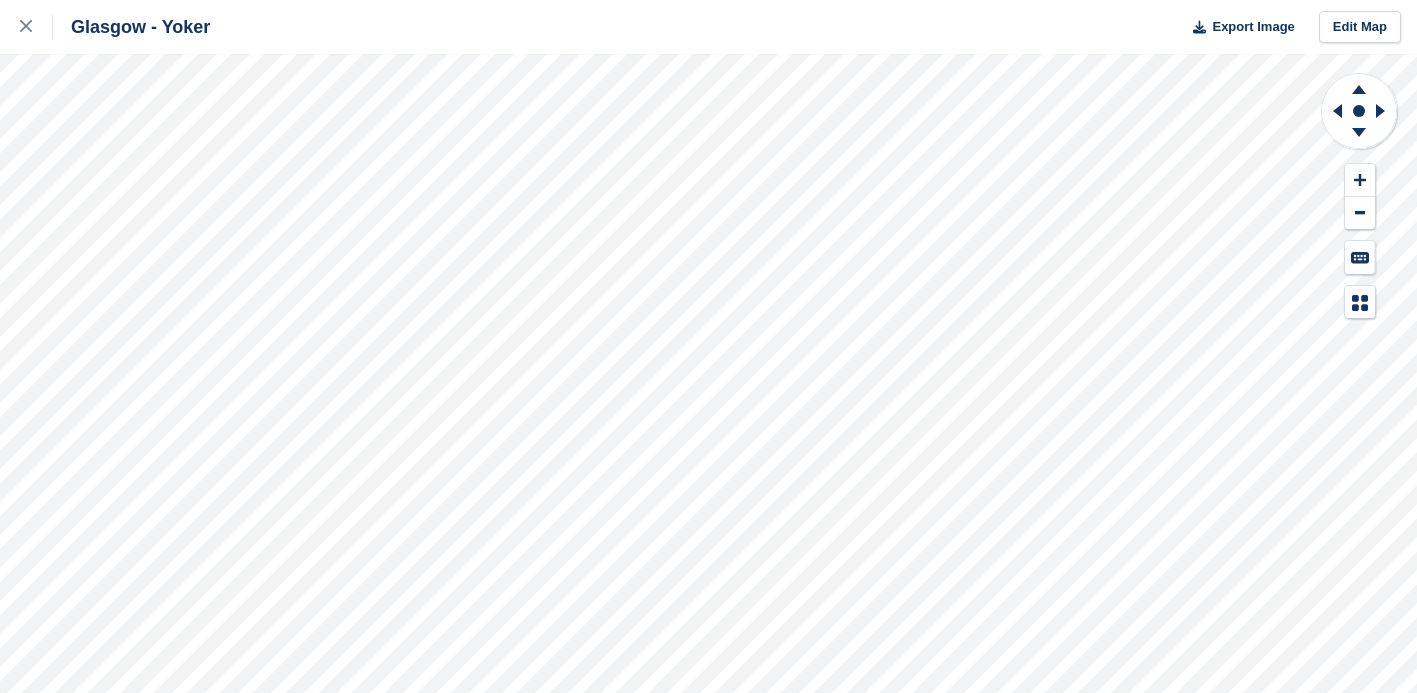 scroll, scrollTop: 0, scrollLeft: 0, axis: both 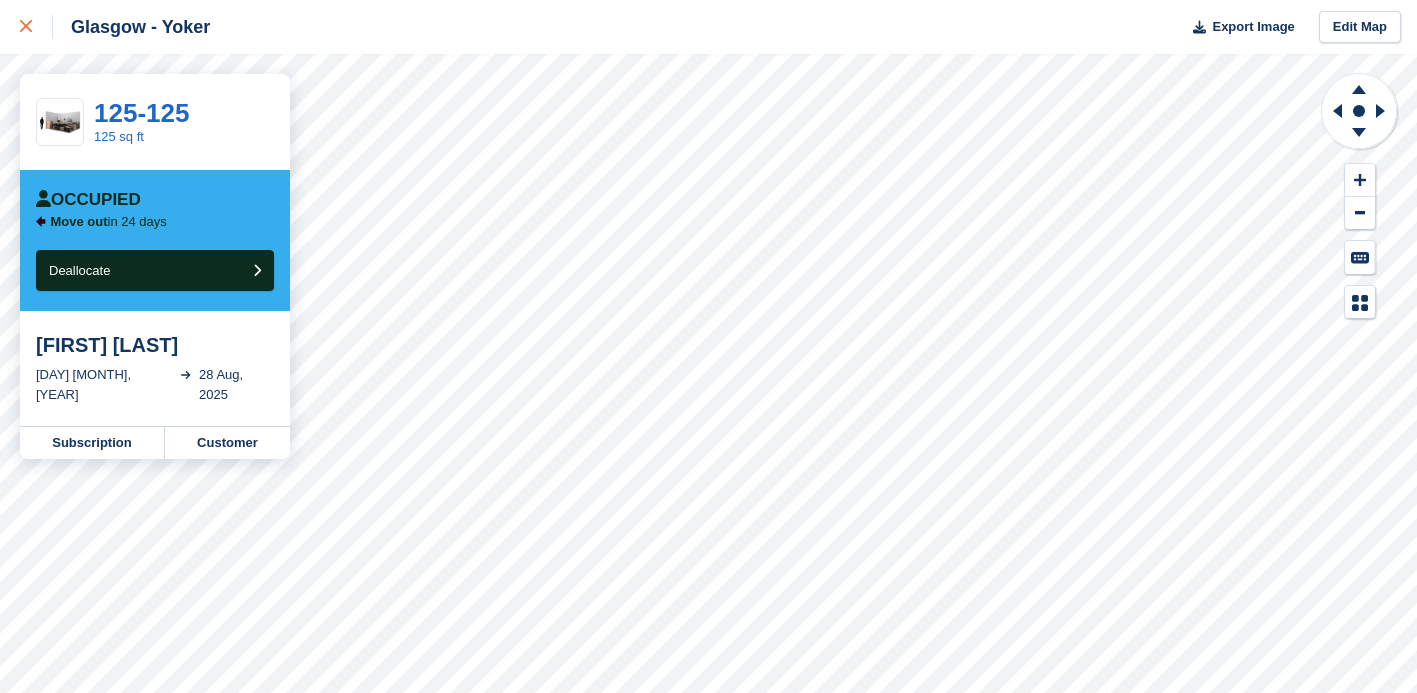click 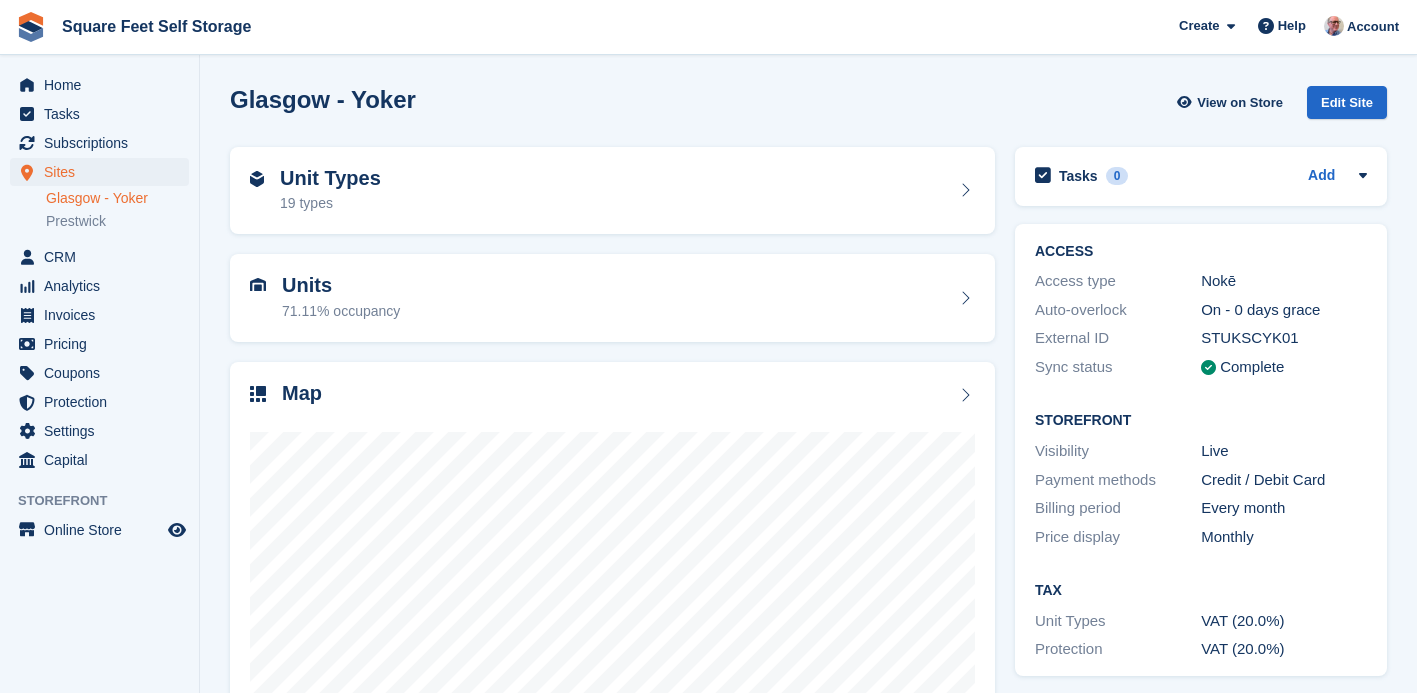 scroll, scrollTop: 0, scrollLeft: 0, axis: both 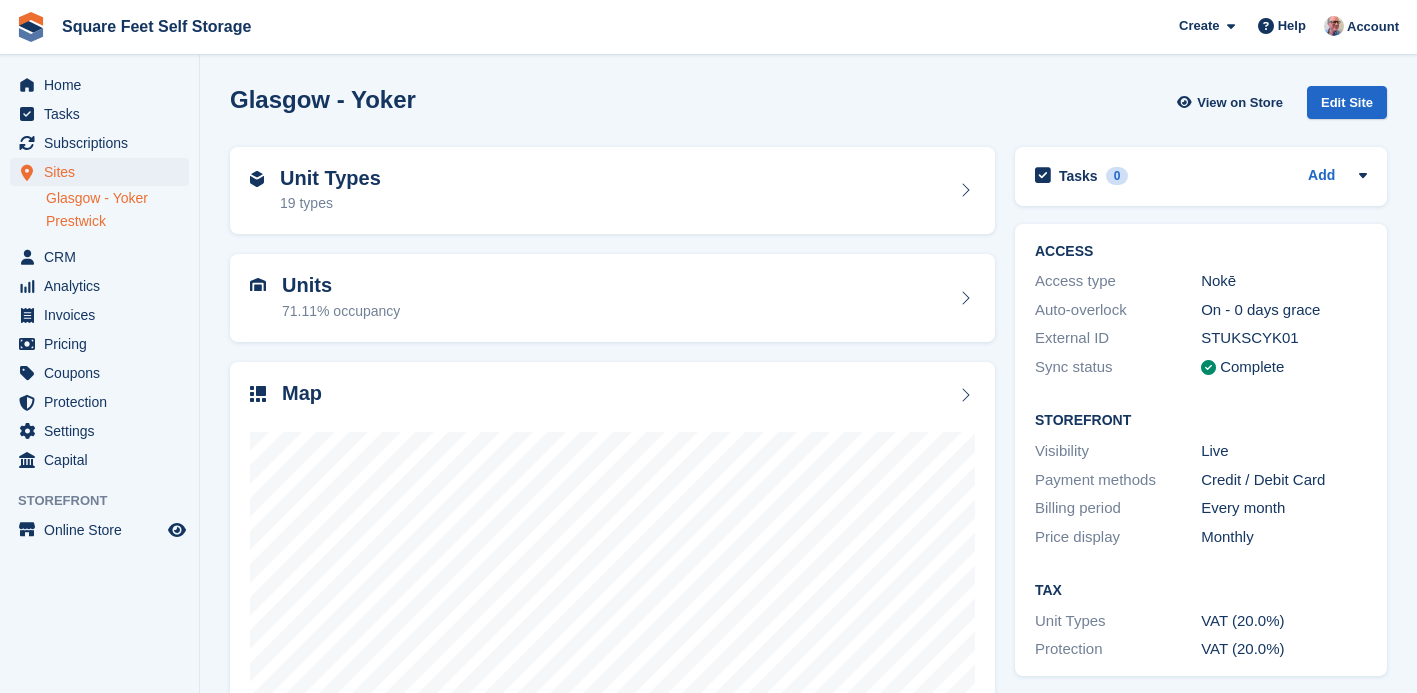 click on "Prestwick" at bounding box center (117, 221) 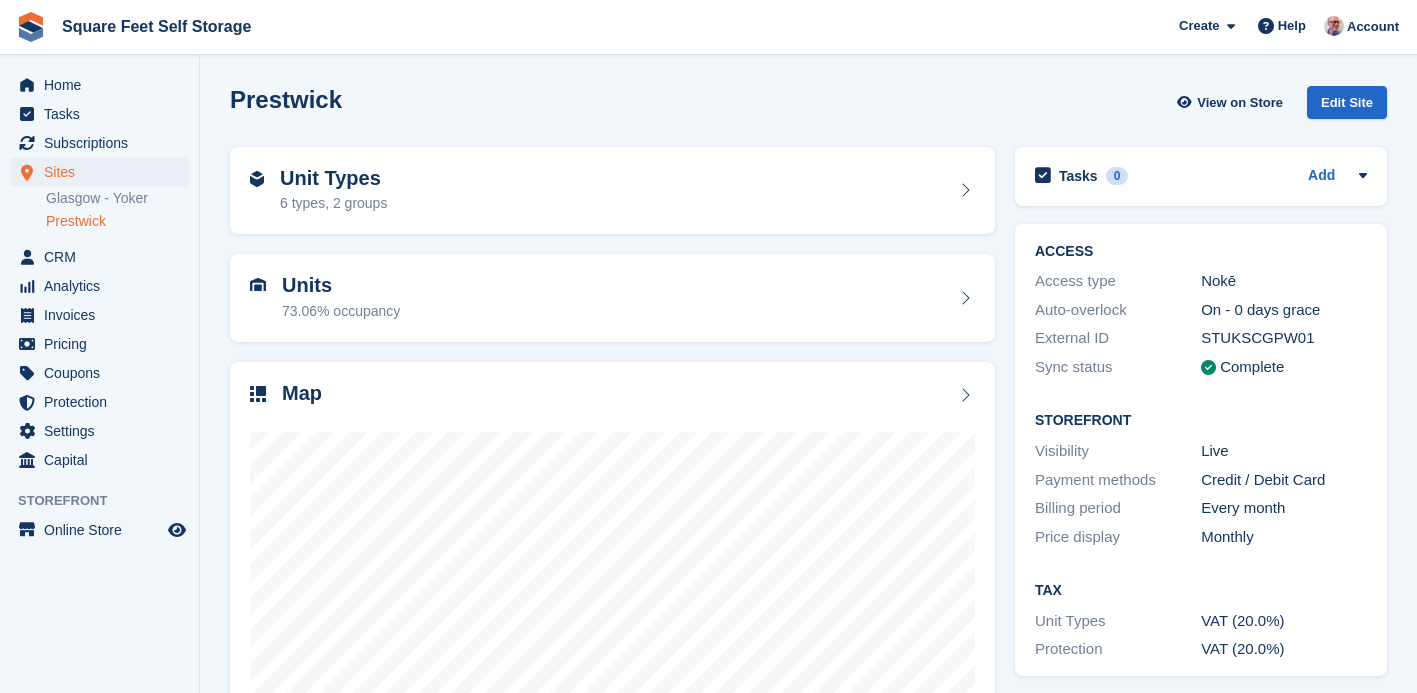 scroll, scrollTop: 0, scrollLeft: 0, axis: both 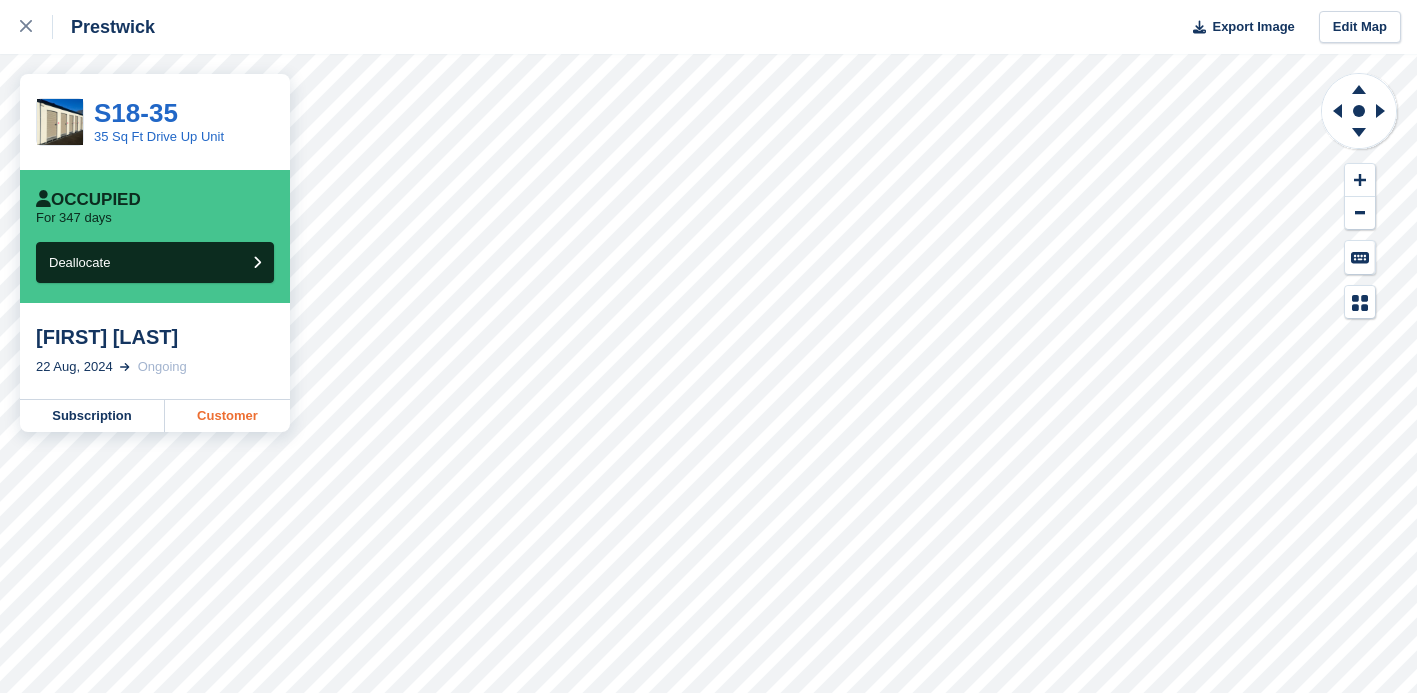click on "Customer" at bounding box center [227, 416] 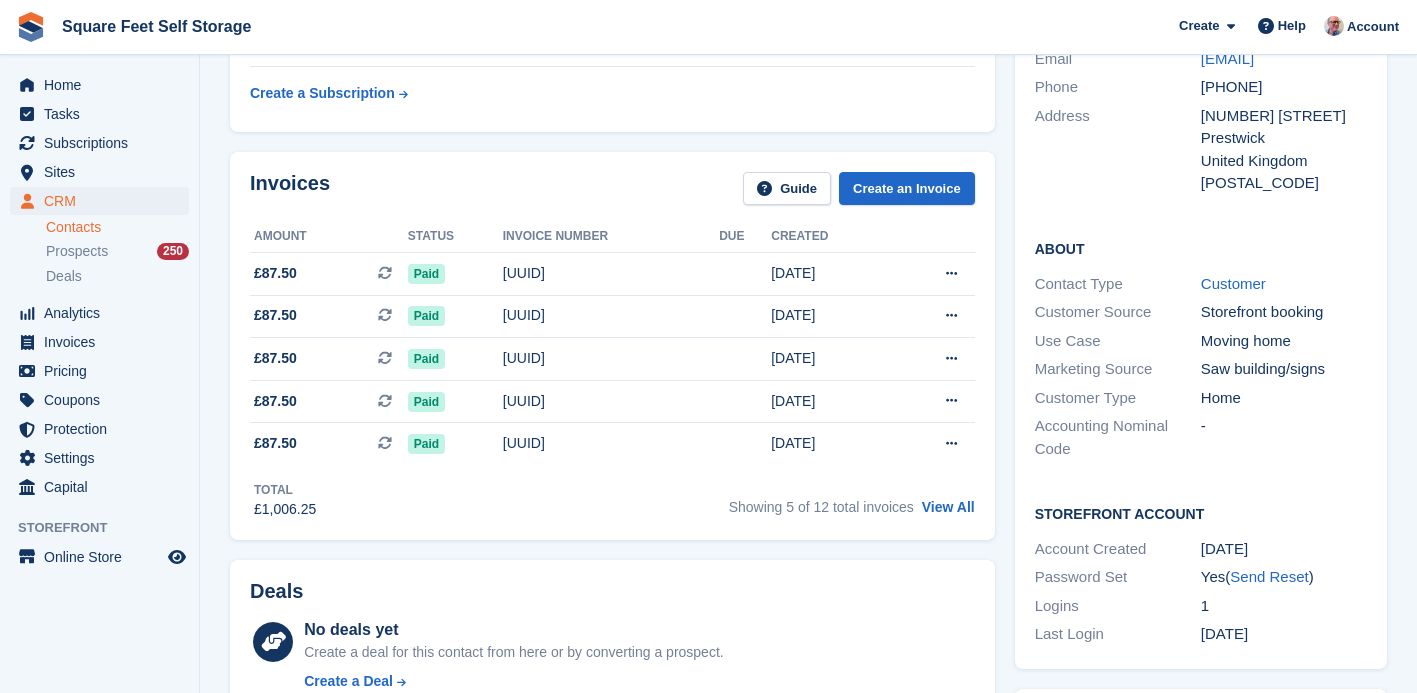 scroll, scrollTop: 0, scrollLeft: 0, axis: both 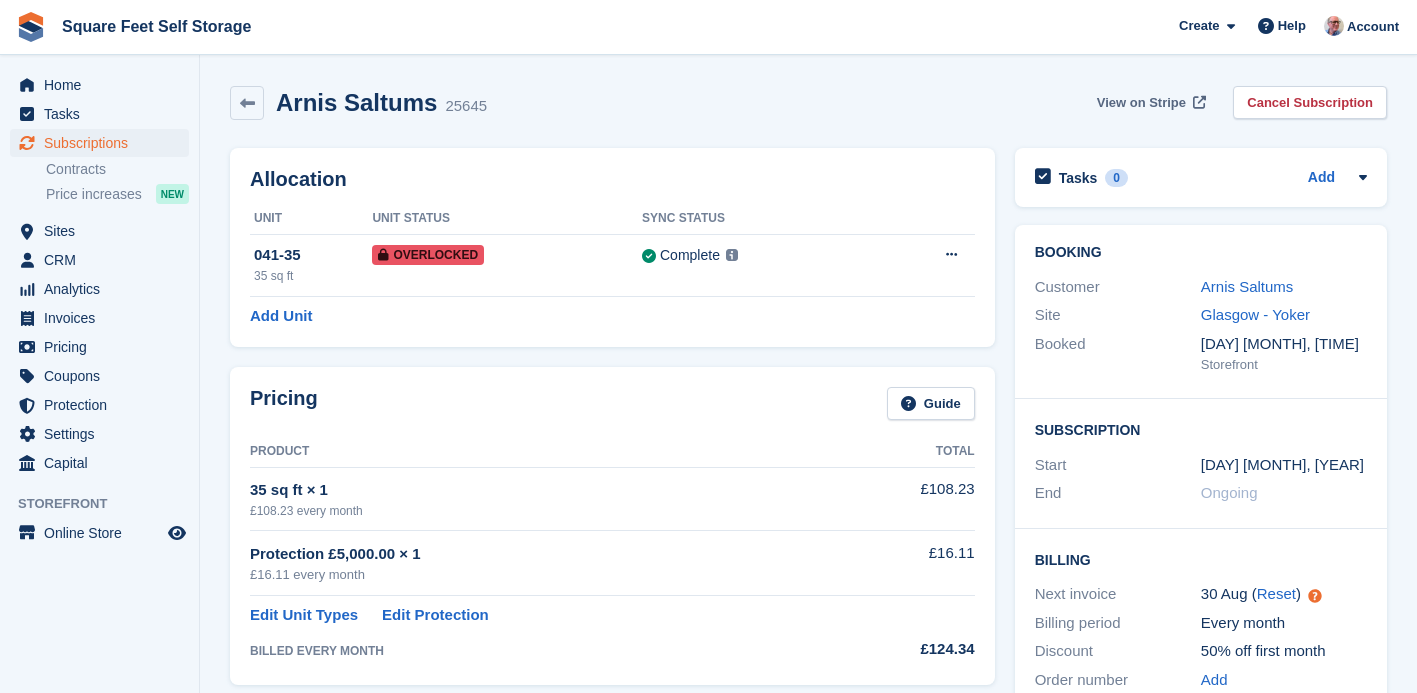 click on "View on Stripe" at bounding box center (1141, 103) 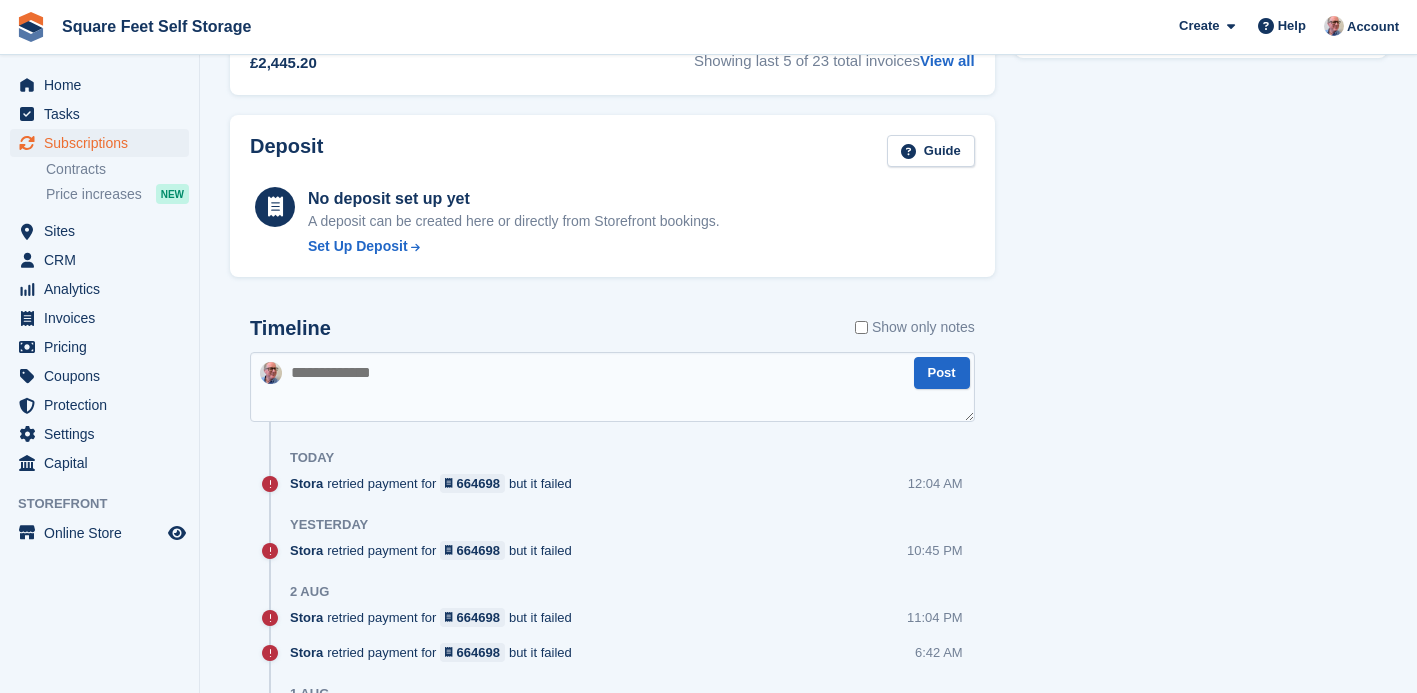 scroll, scrollTop: 1015, scrollLeft: 0, axis: vertical 